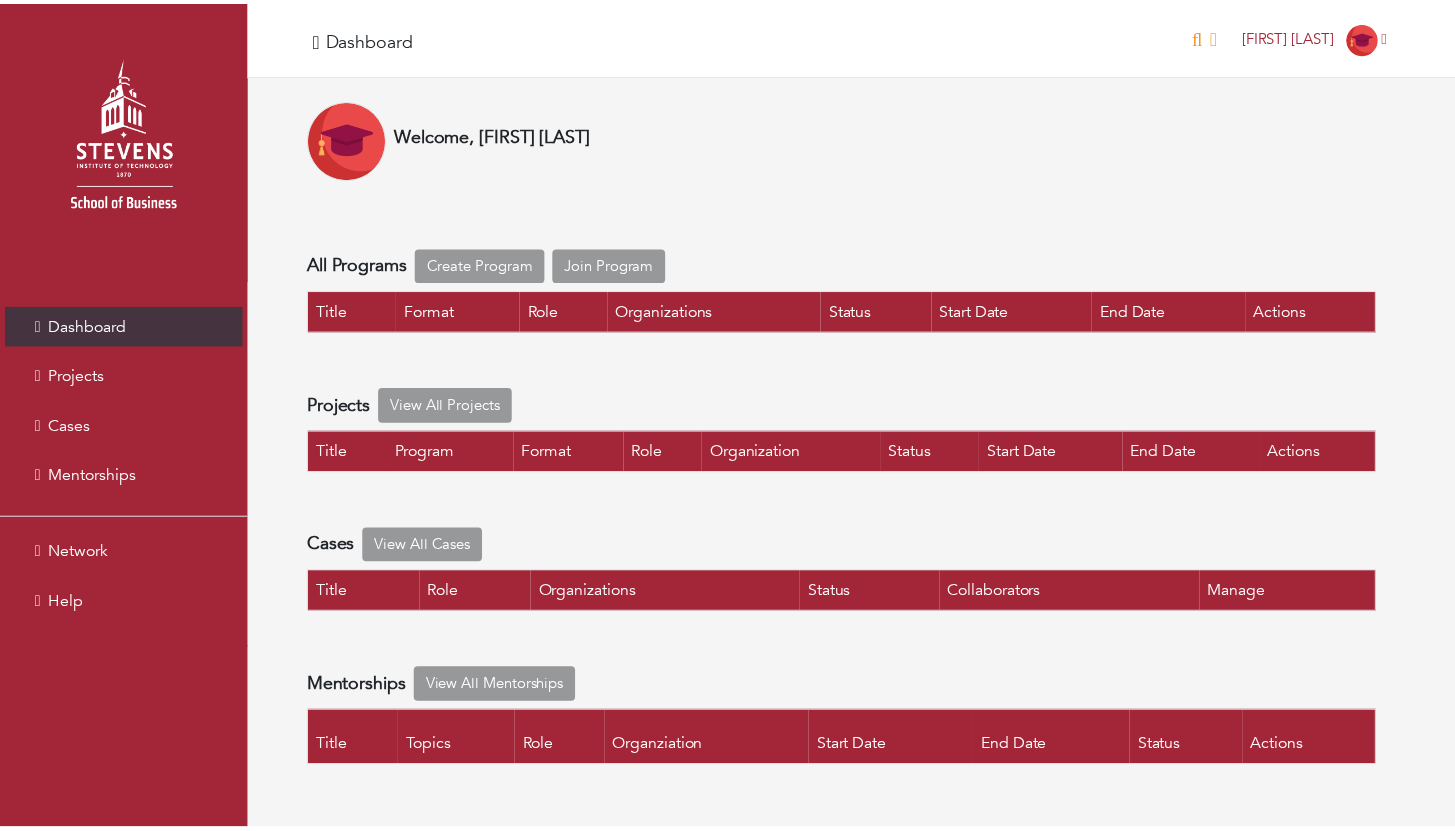 scroll, scrollTop: 0, scrollLeft: 0, axis: both 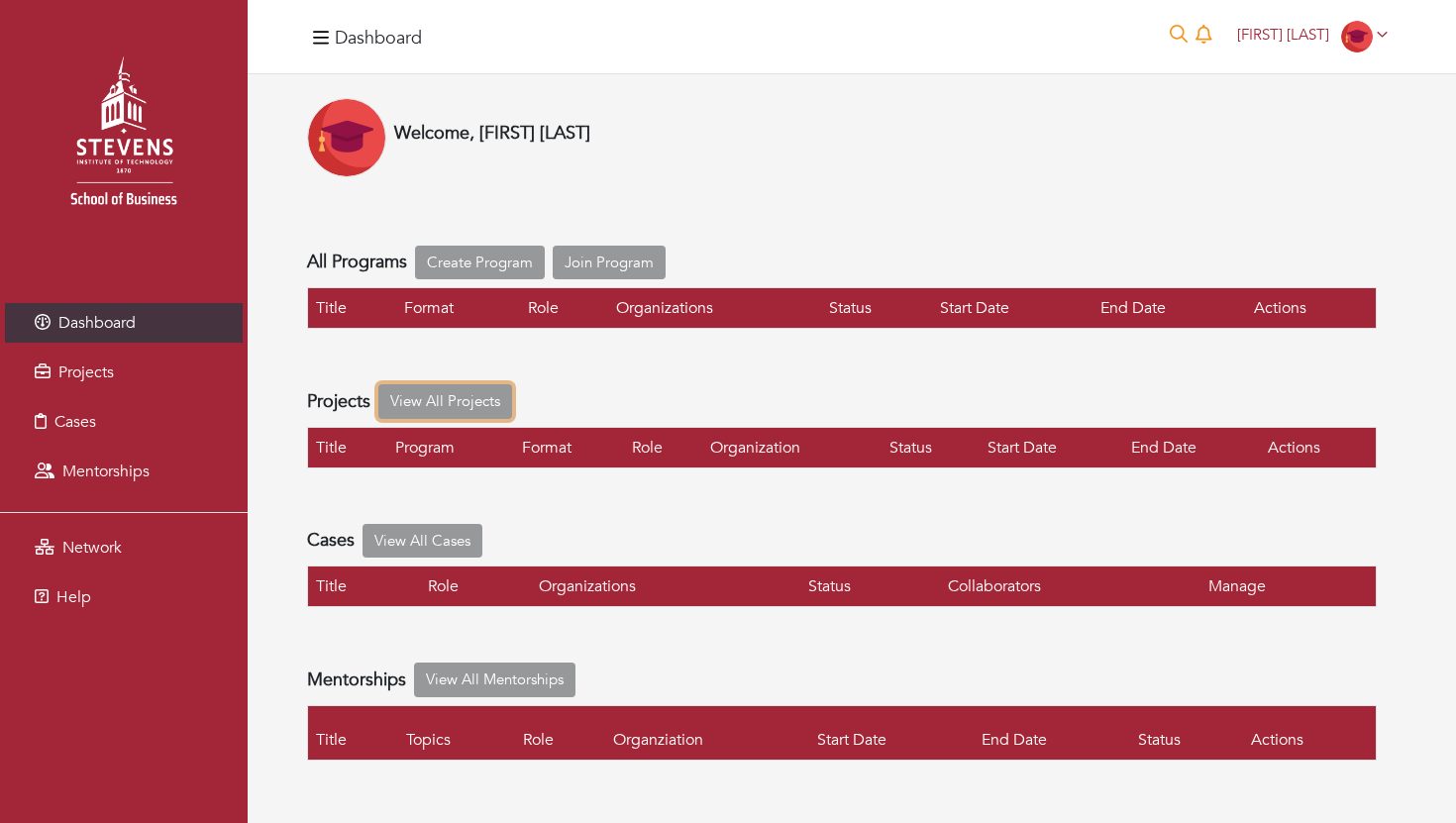 click on "View All Projects" at bounding box center [445, 401] 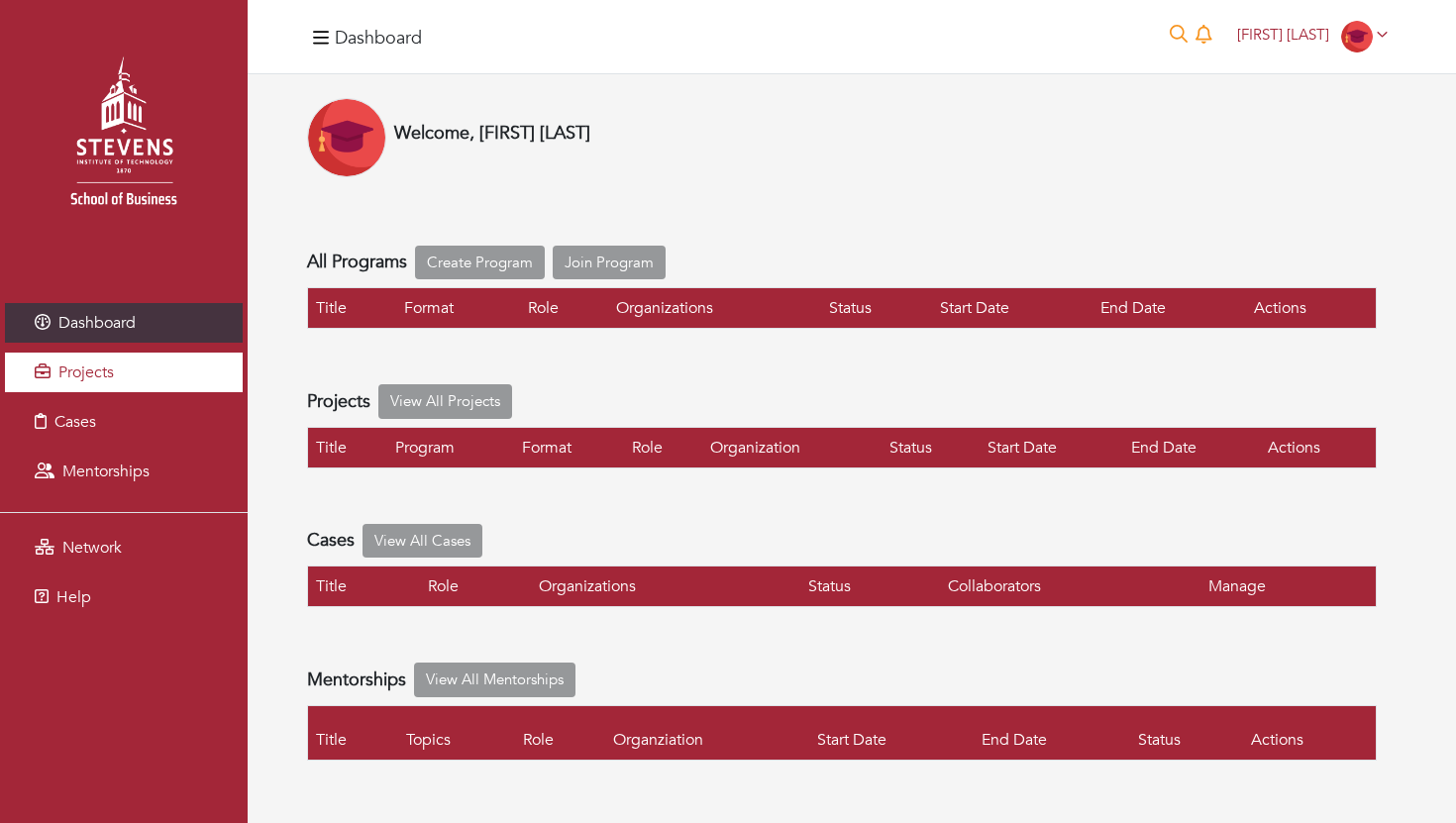 click on "Projects" at bounding box center (124, 372) 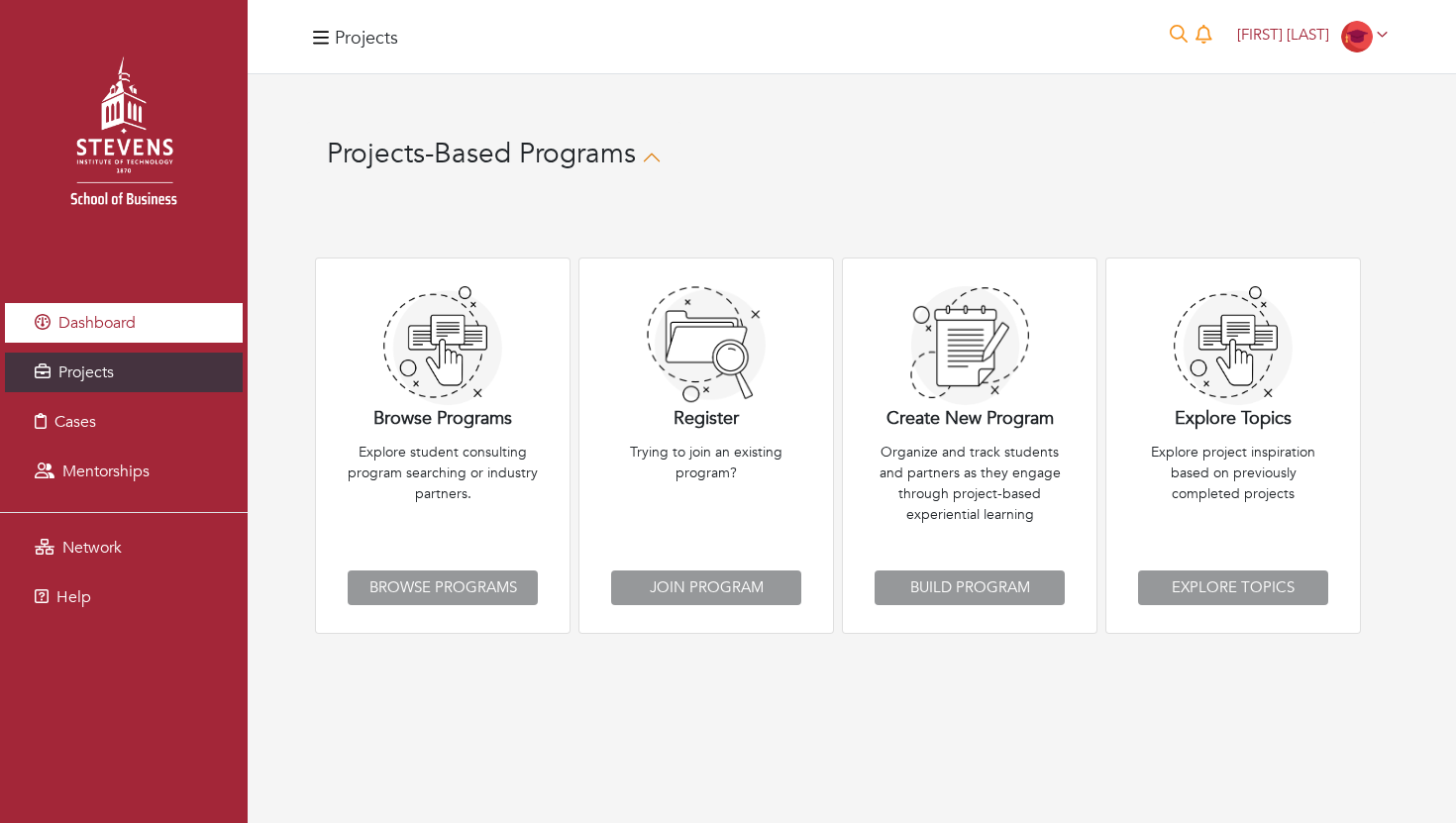 click on "Dashboard" at bounding box center (124, 323) 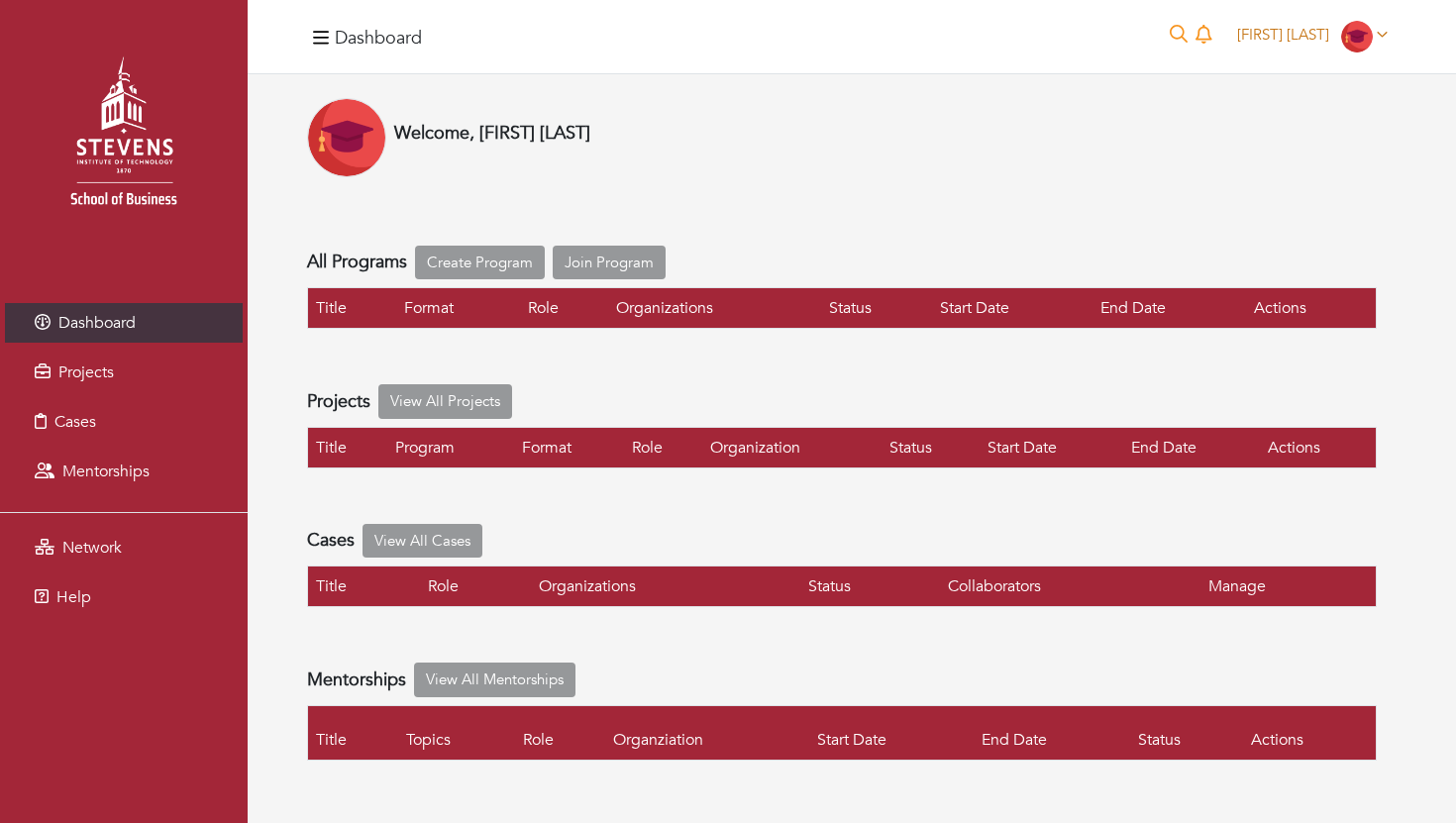 click at bounding box center [1357, 37] 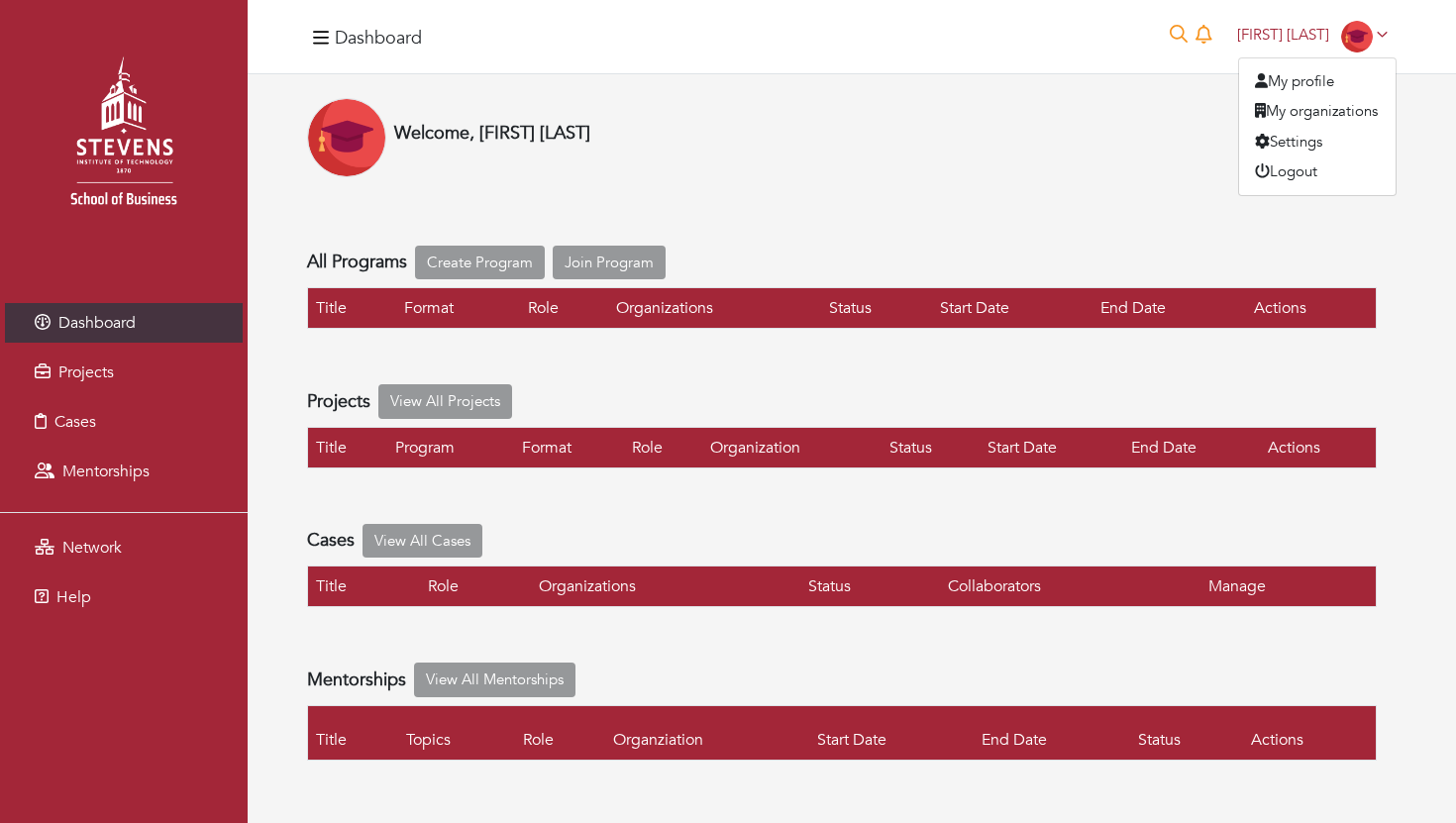 click on "Projects
View All Projects" at bounding box center (842, 401) 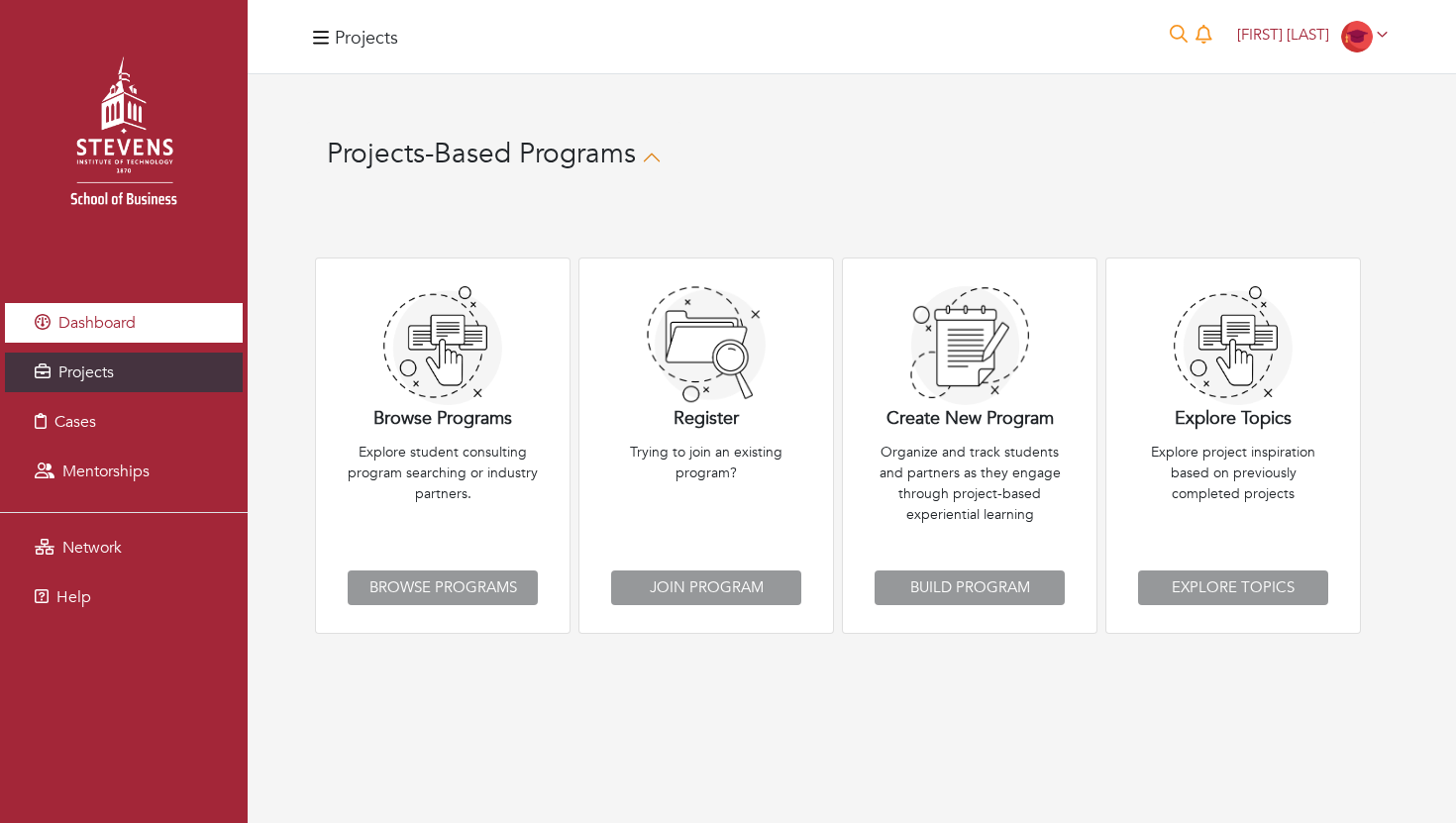 click on "Dashboard" at bounding box center (124, 323) 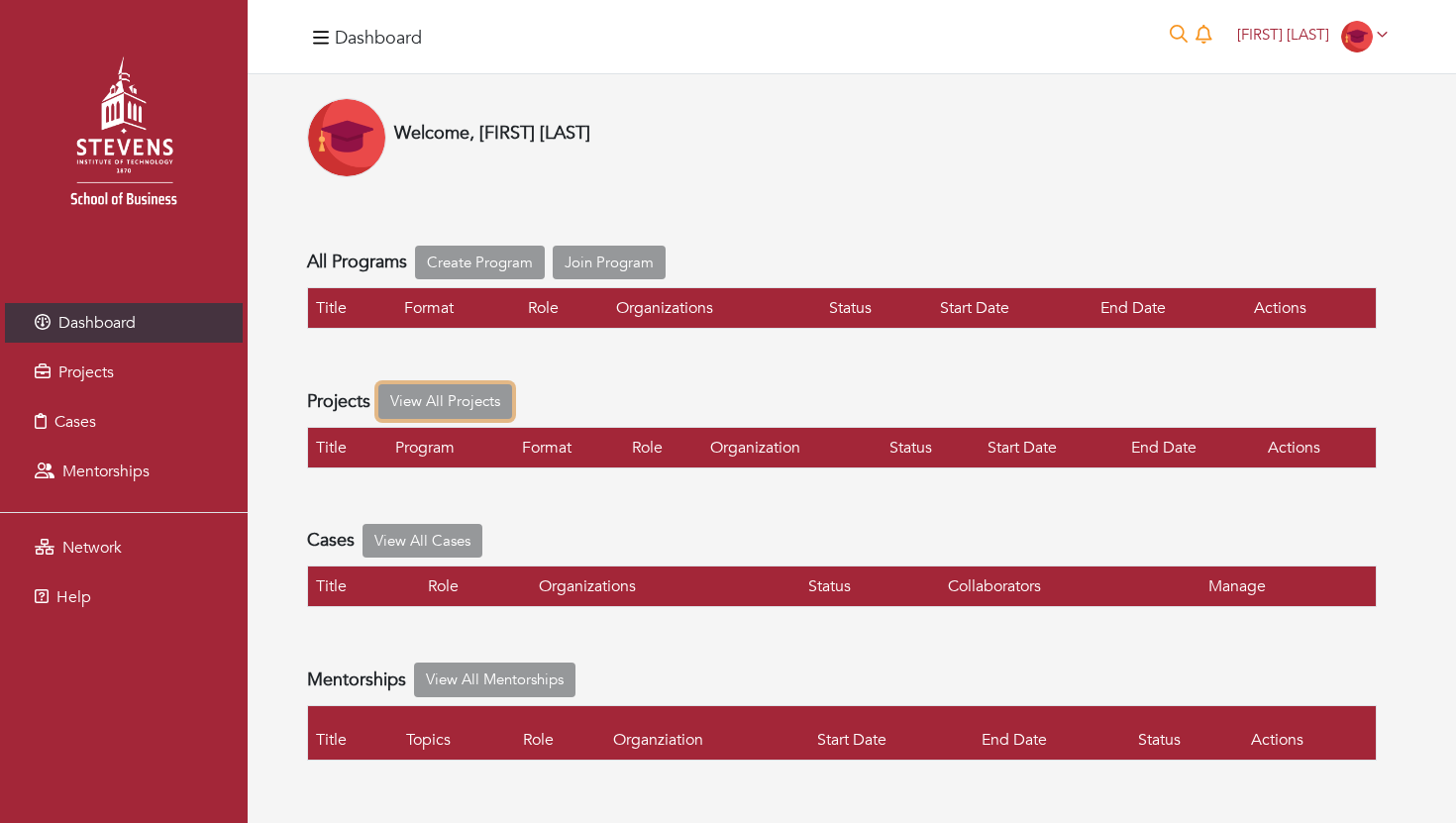 click on "View All Projects" at bounding box center (445, 401) 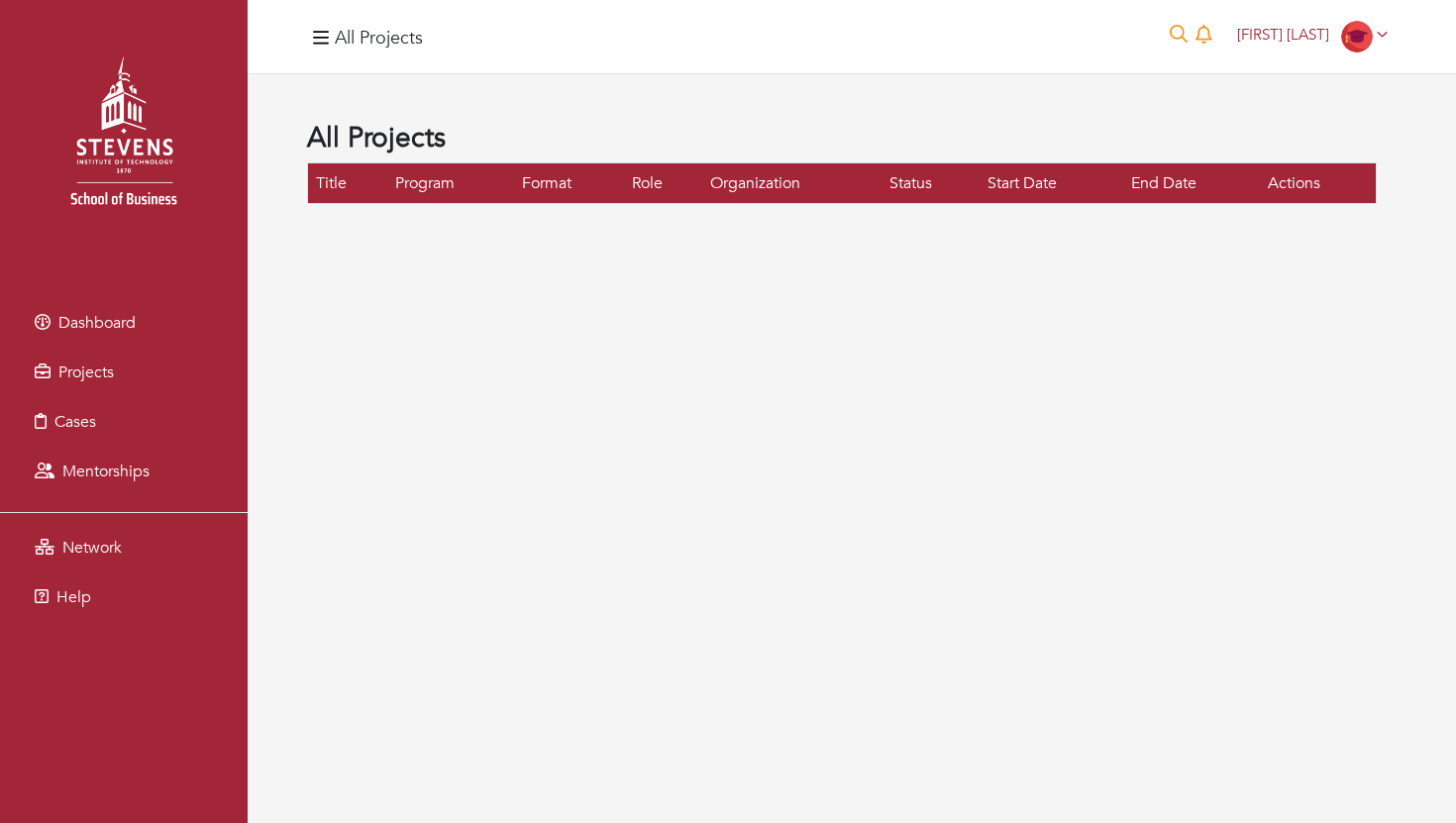click on "All Projects
0
[FIRST] [LAST]
[FIRST] [LAST]
My profile
My organizations
Settings
Logout" at bounding box center [852, 411] 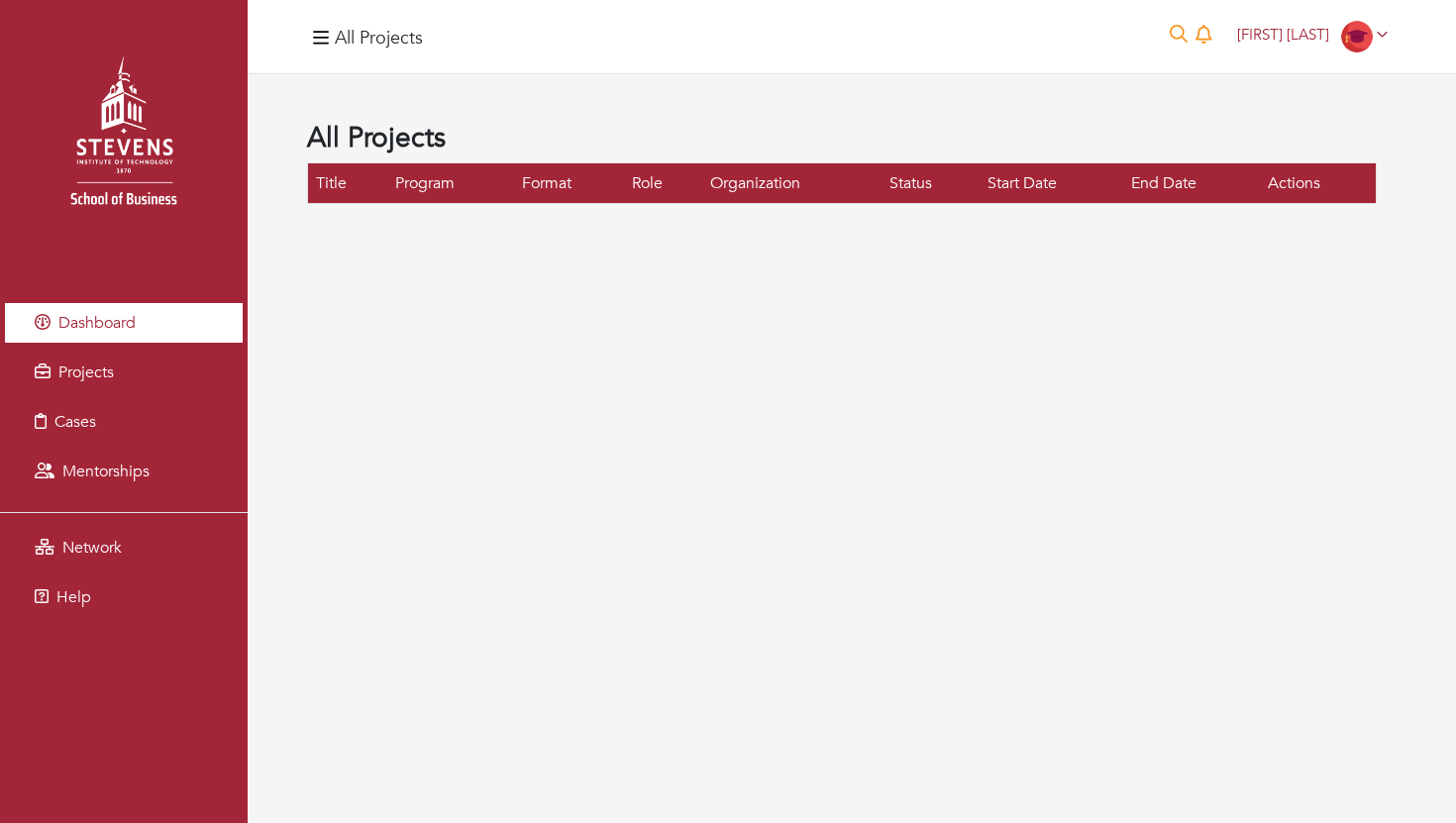click on "Dashboard" at bounding box center [97, 323] 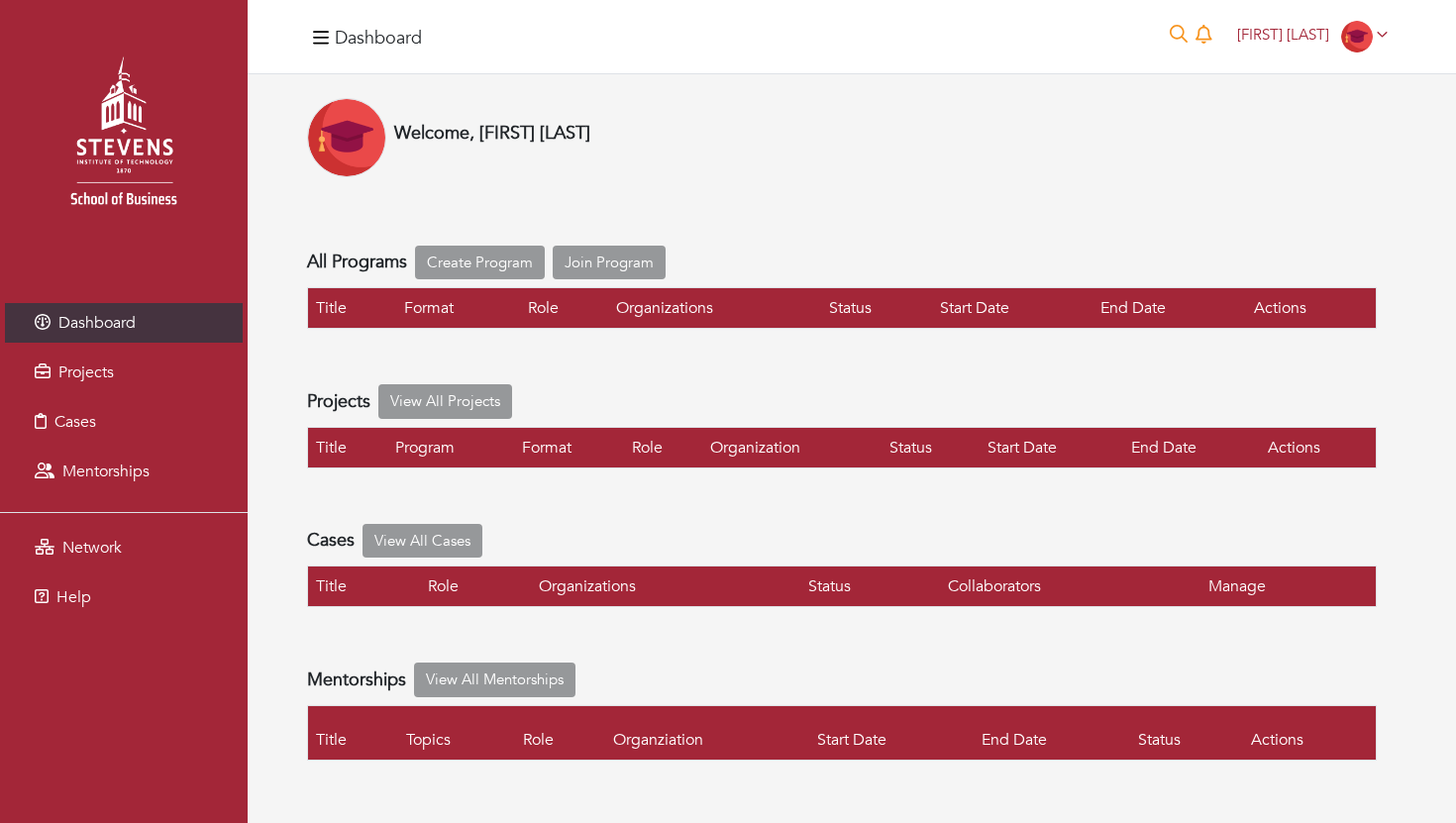 click at bounding box center [124, 139] 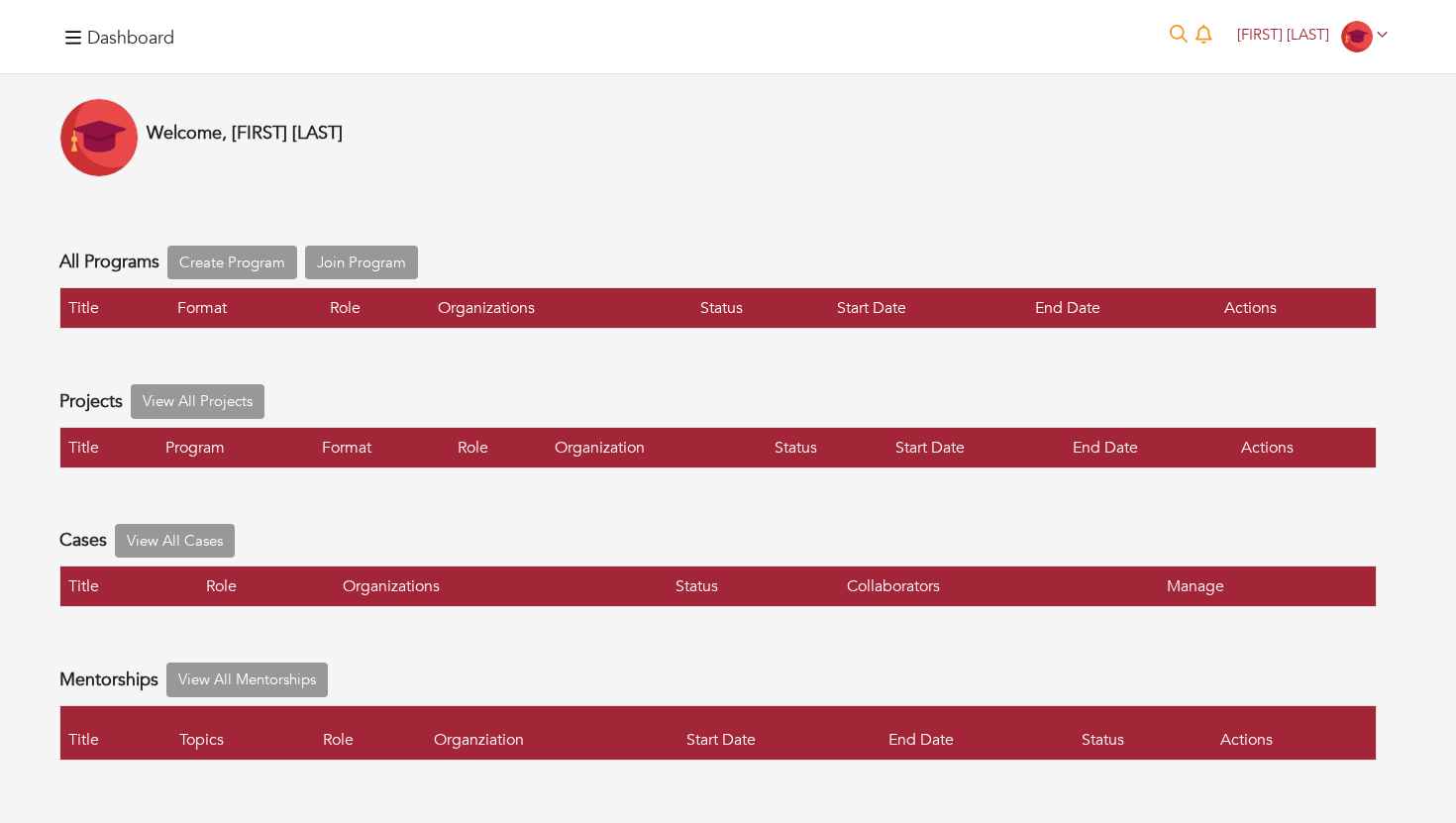 click on "Dashboard" at bounding box center [117, 37] 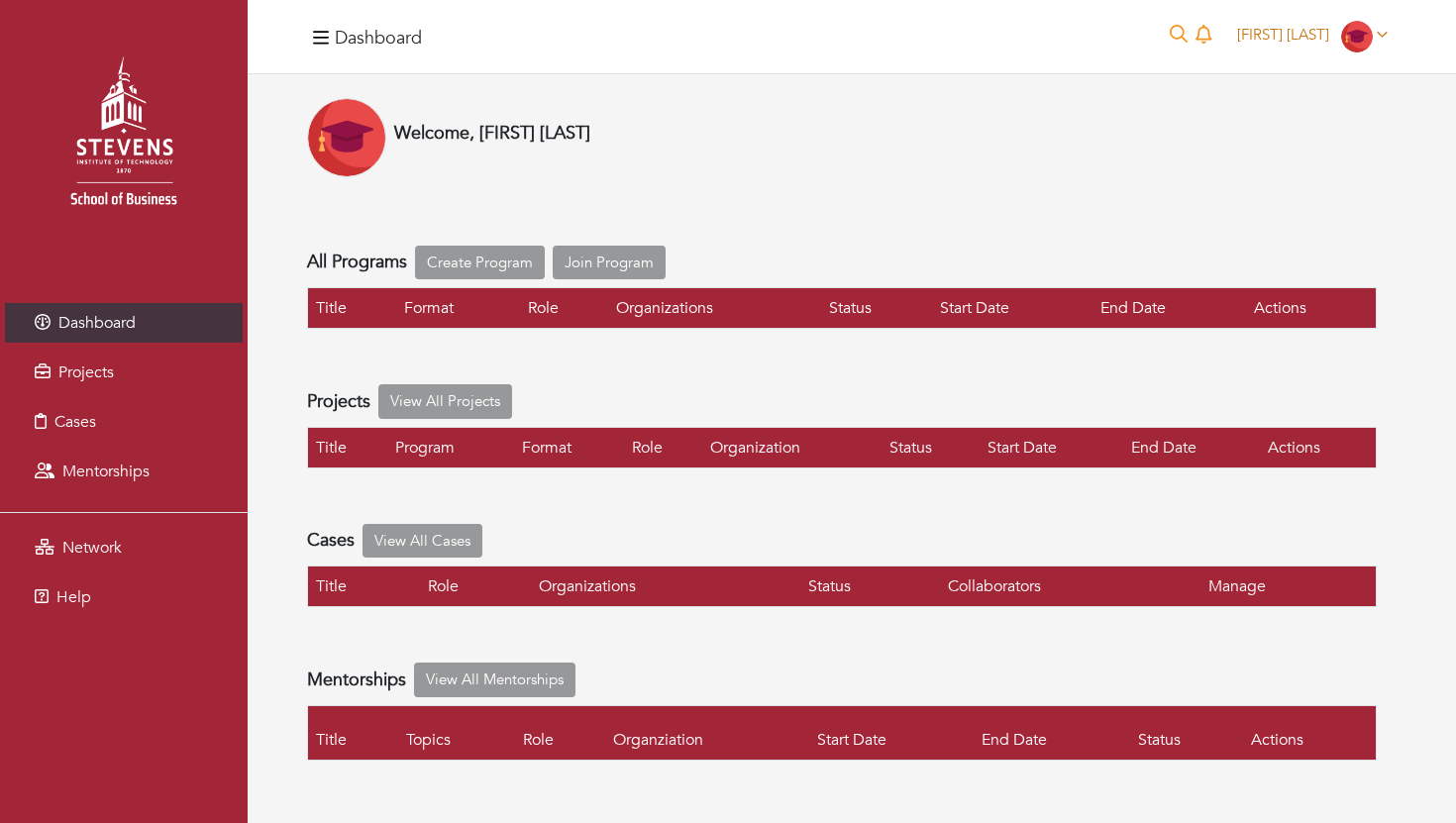 click at bounding box center (1359, 35) 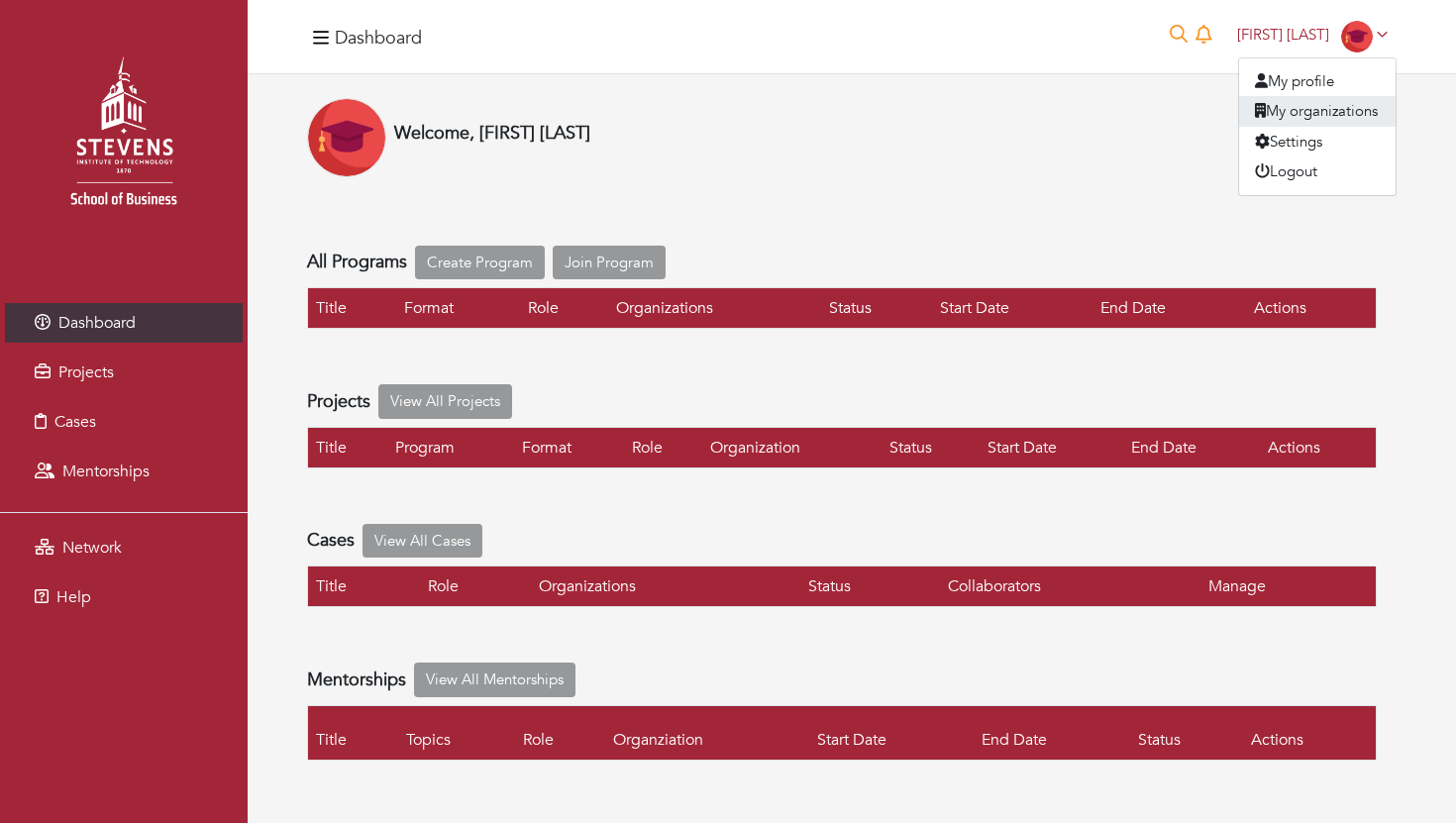click on "My organizations" at bounding box center (1317, 111) 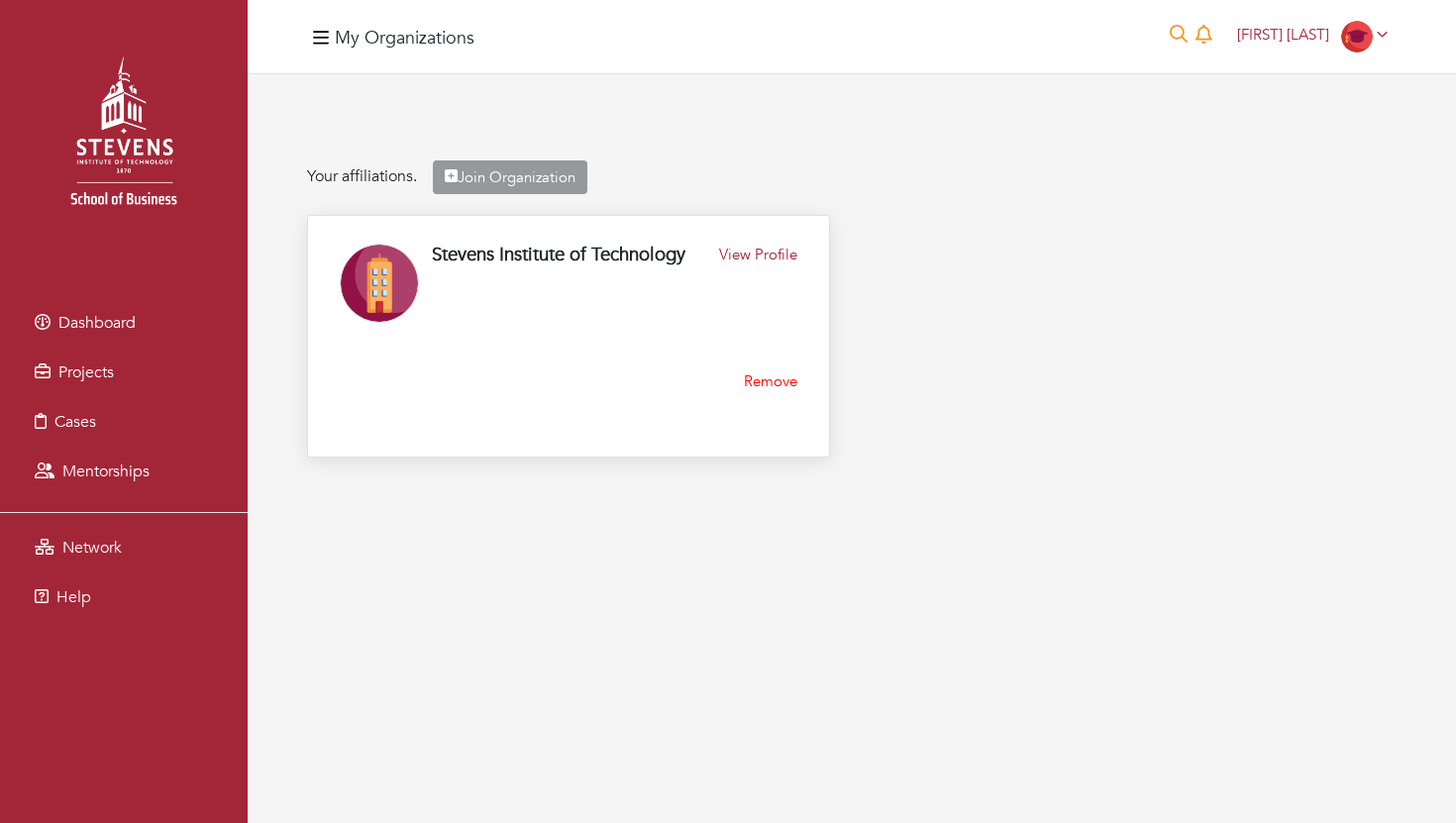 click on "Stevens Institute of Technology
View Profile
Remove" at bounding box center (569, 336) 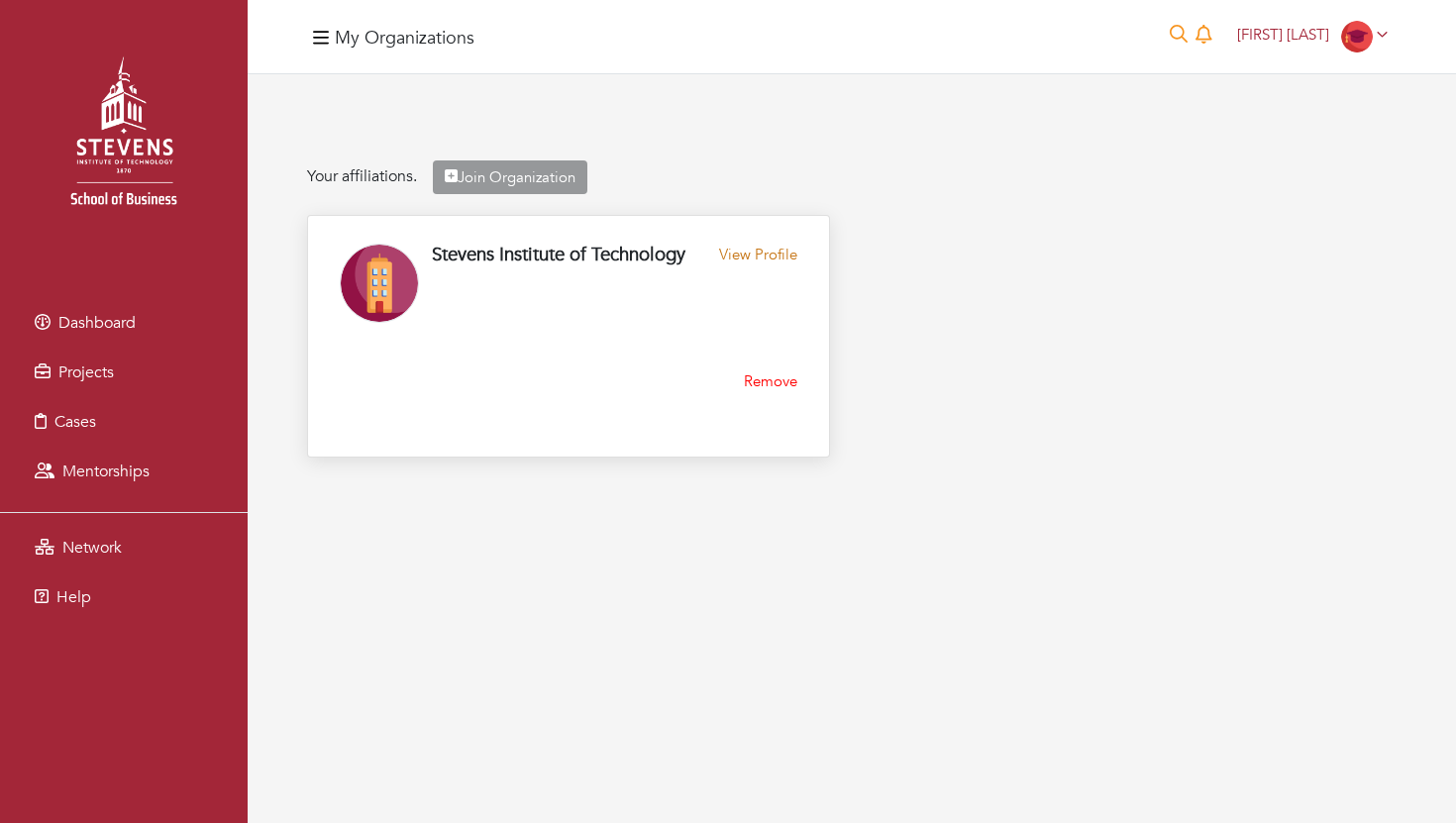 click on "View Profile" at bounding box center (758, 258) 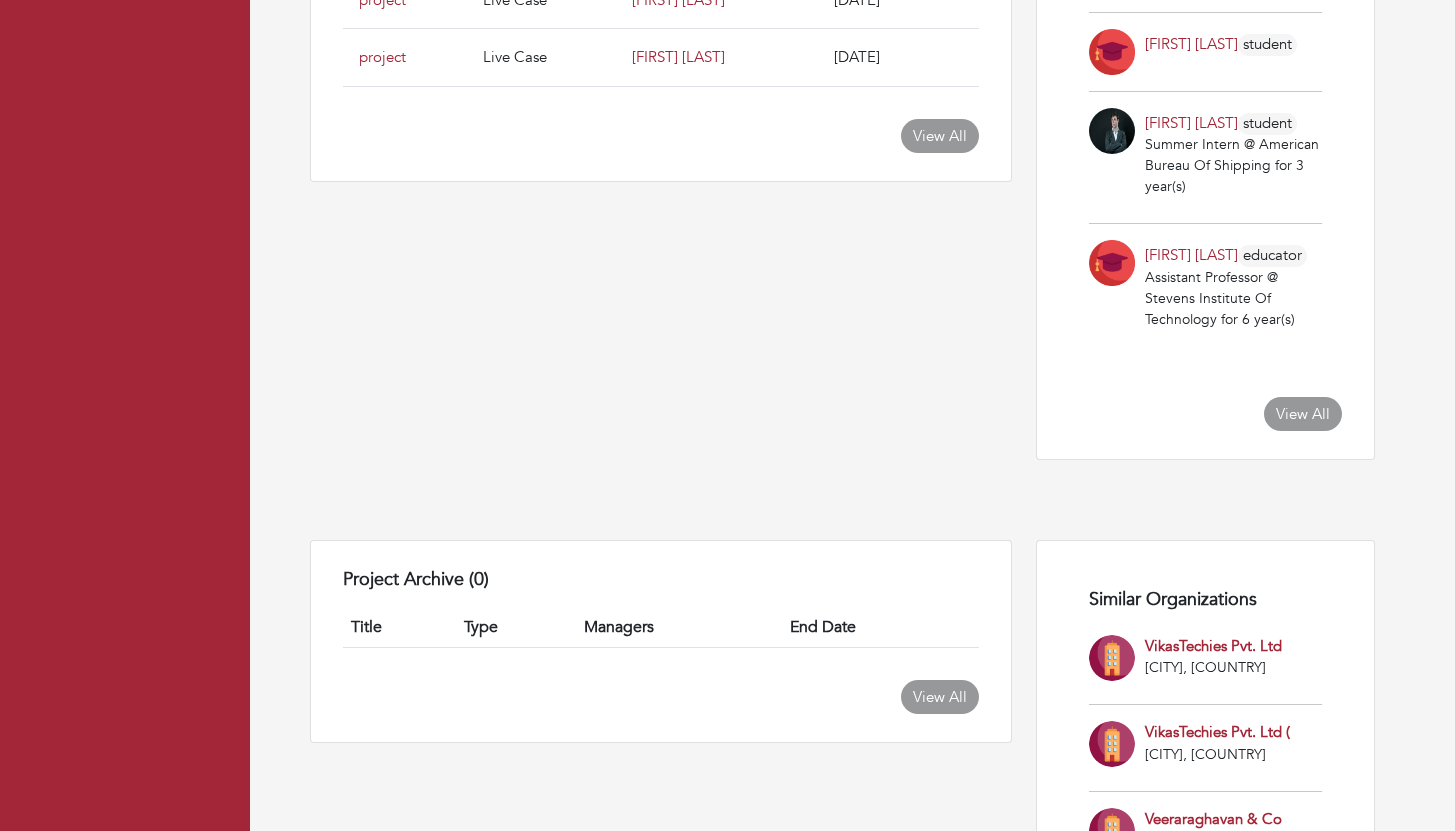 scroll, scrollTop: 0, scrollLeft: 0, axis: both 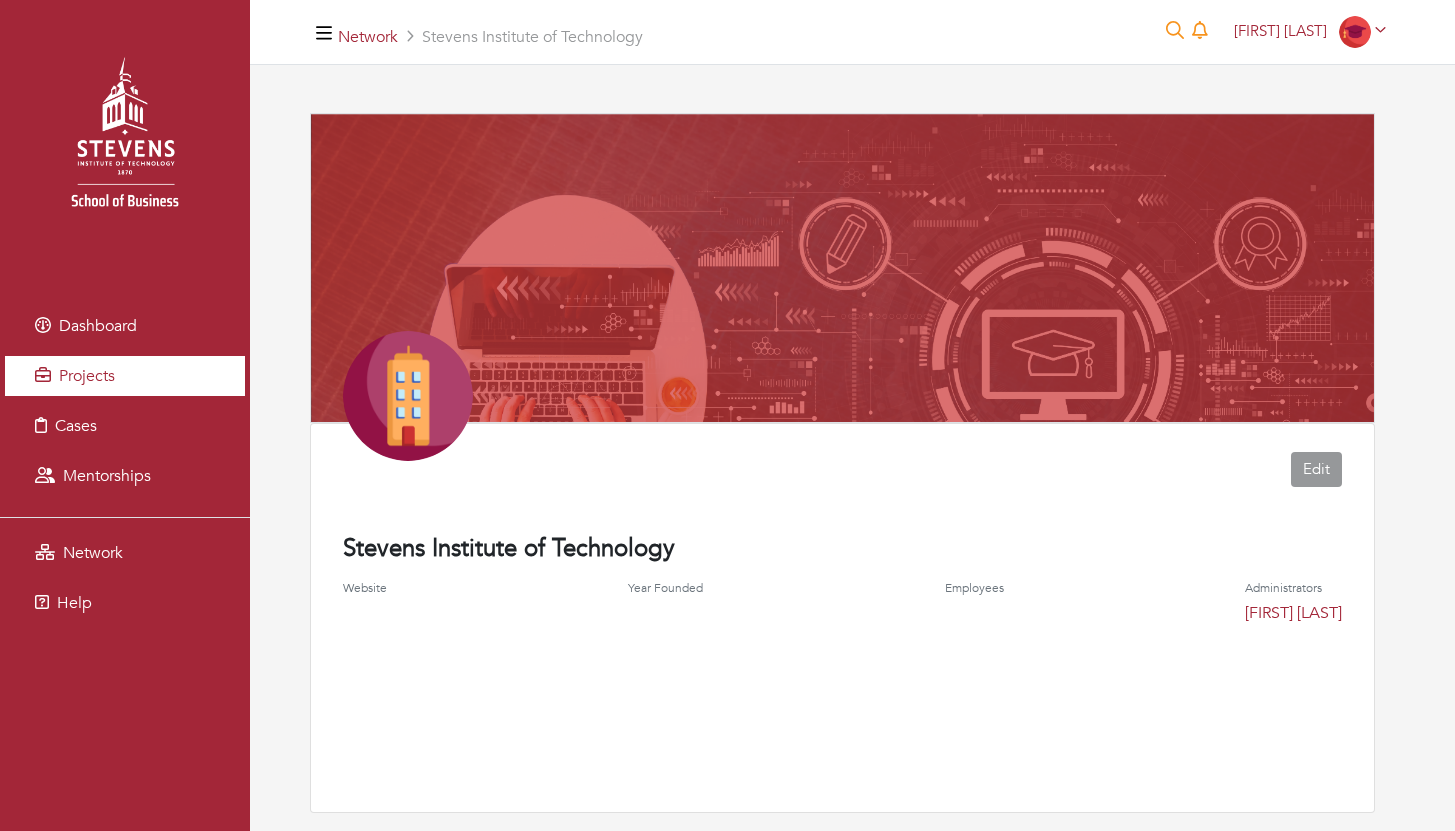 click on "Projects" at bounding box center (125, 376) 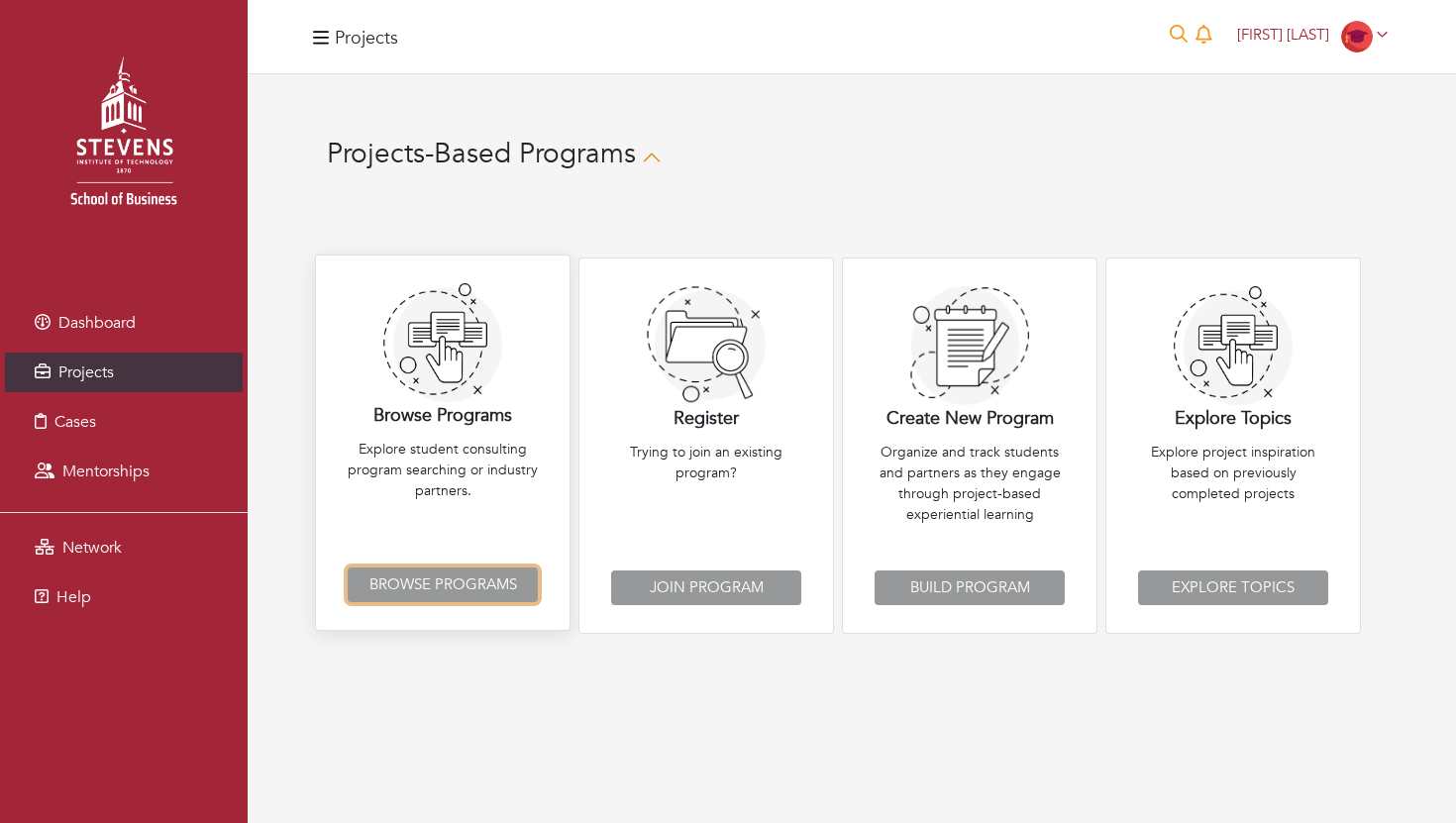 click on "Browse Programs" at bounding box center (443, 584) 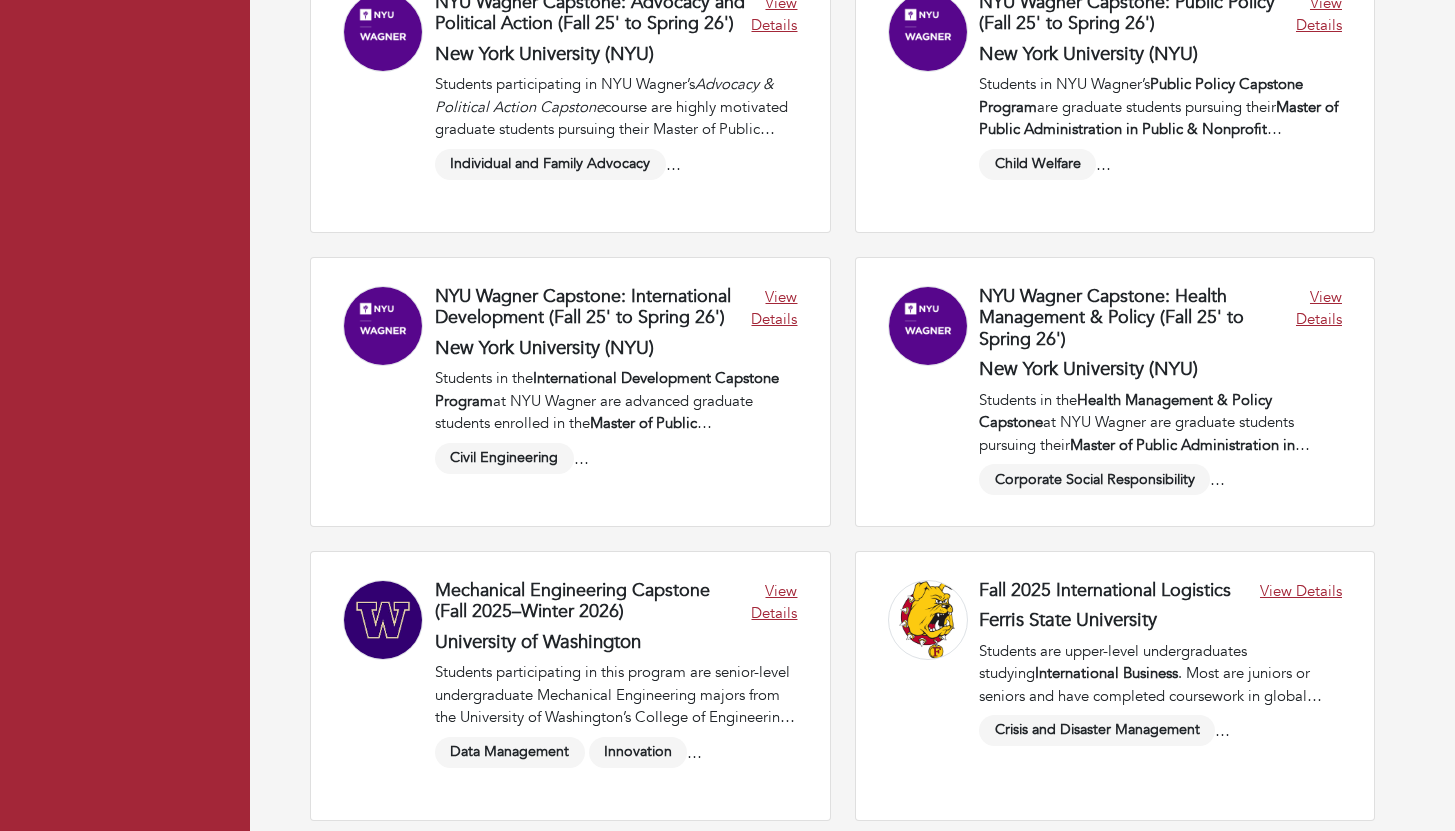 scroll, scrollTop: 2378, scrollLeft: 0, axis: vertical 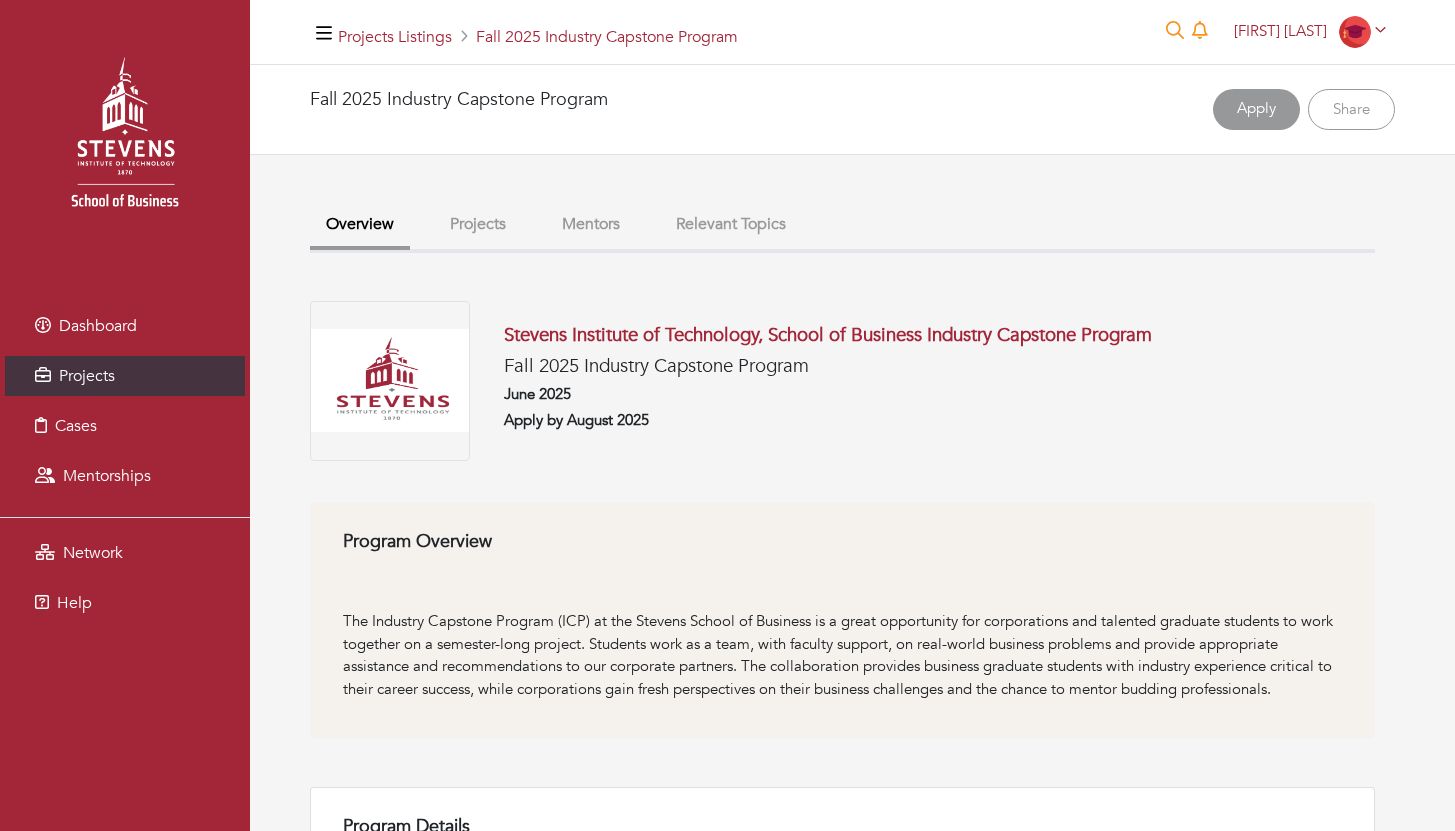click on "Projects" at bounding box center [478, 224] 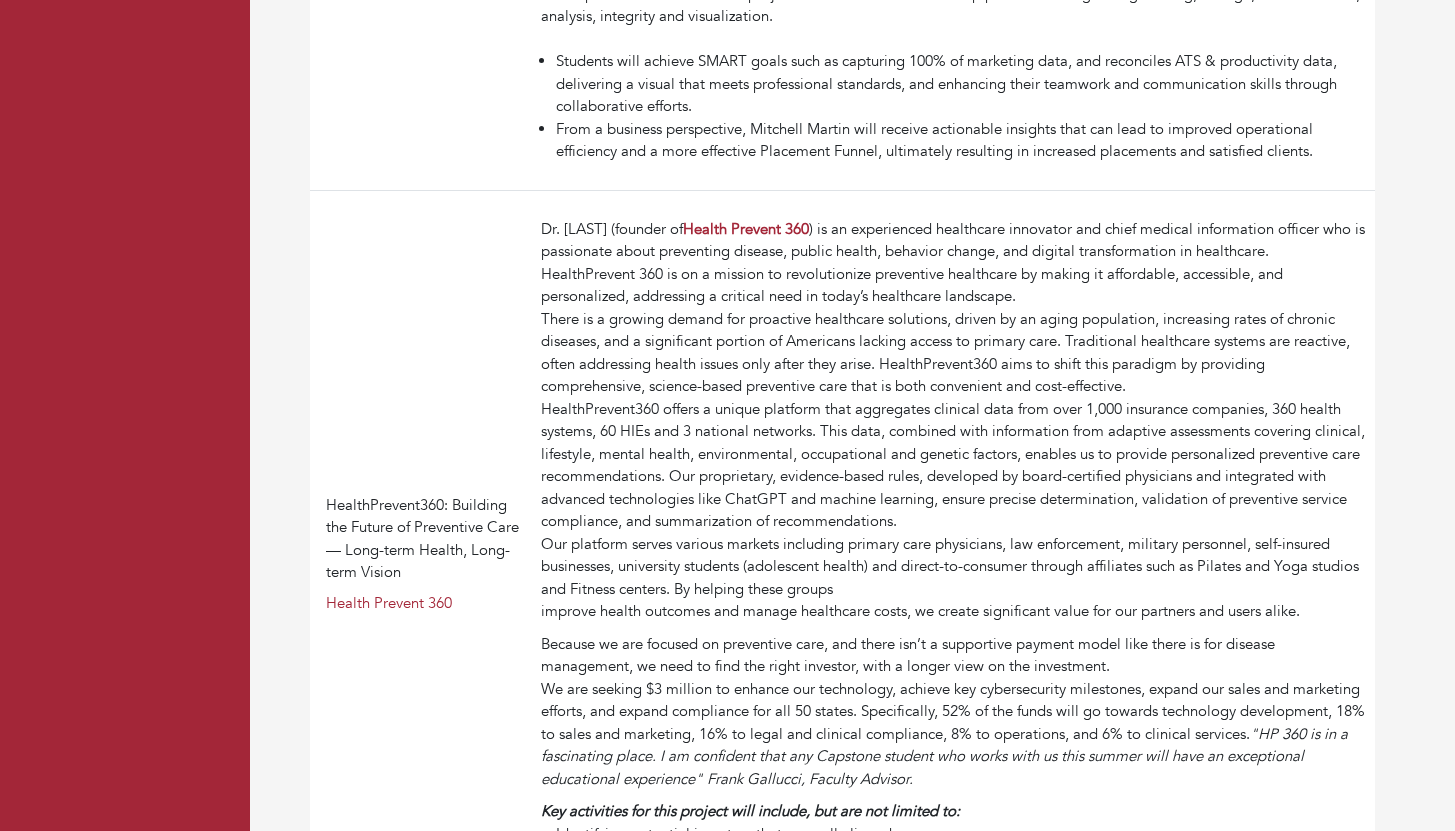 scroll, scrollTop: 3774, scrollLeft: 0, axis: vertical 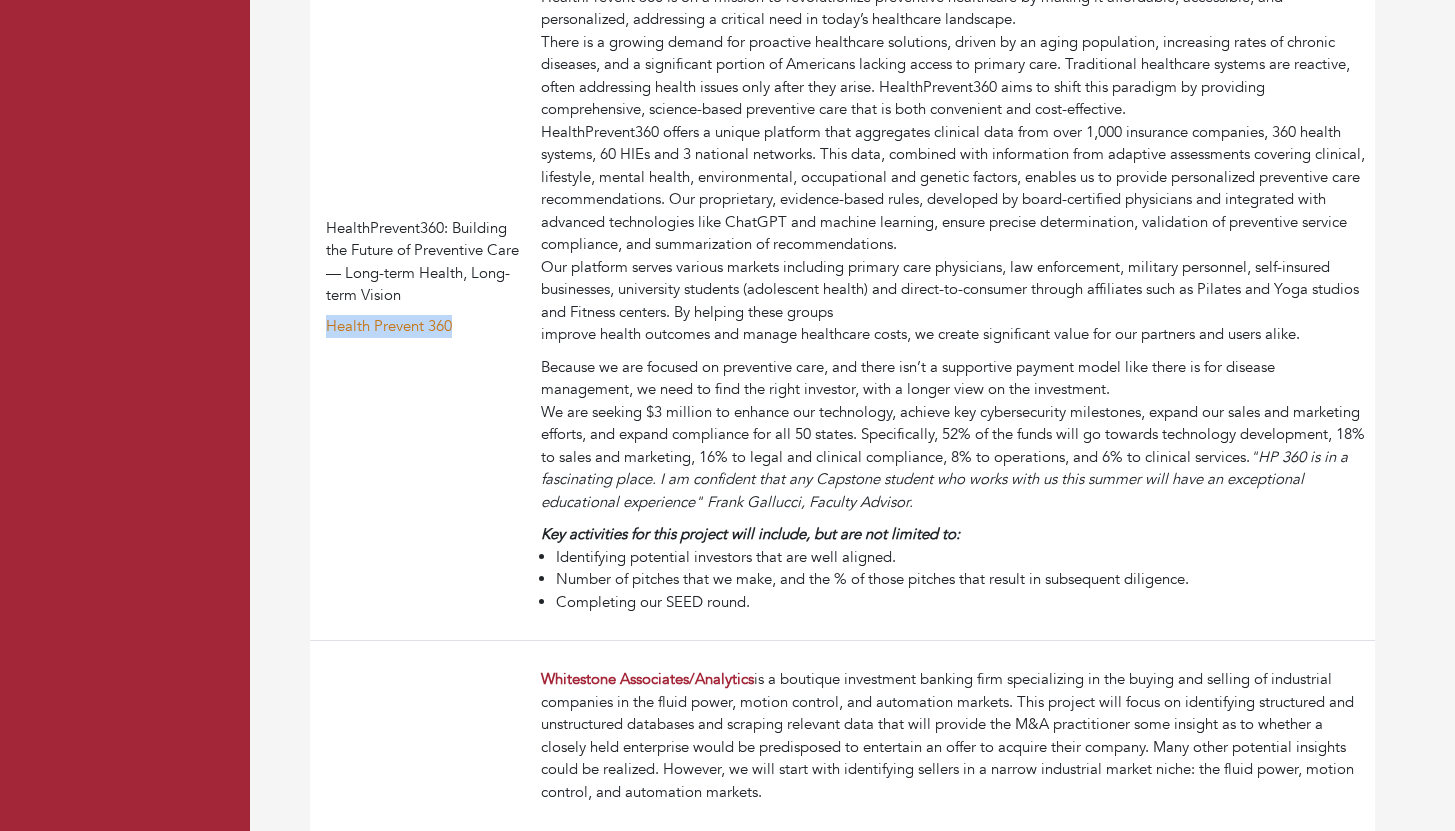 drag, startPoint x: 441, startPoint y: 352, endPoint x: 328, endPoint y: 352, distance: 113 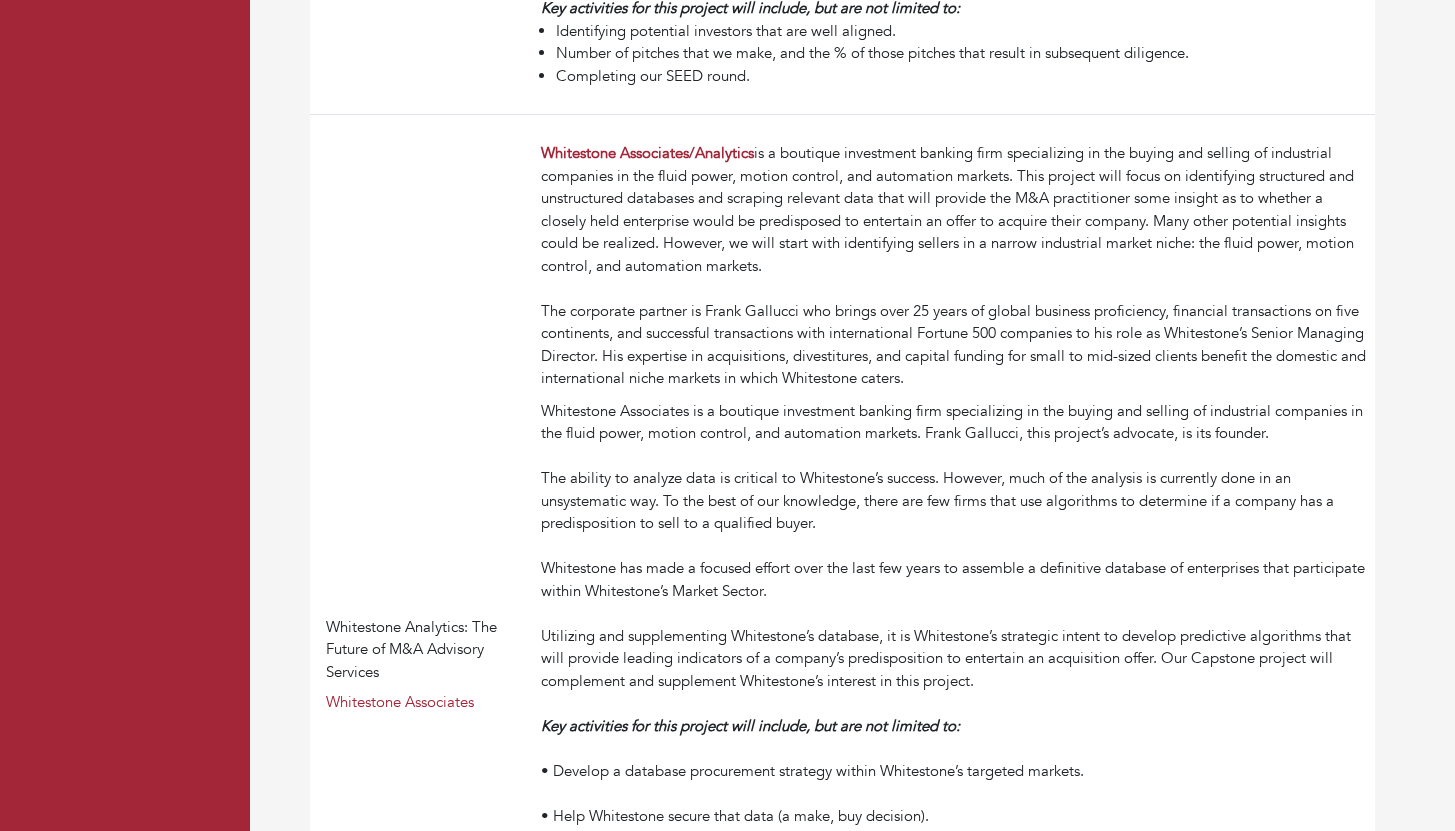 scroll, scrollTop: 4301, scrollLeft: 0, axis: vertical 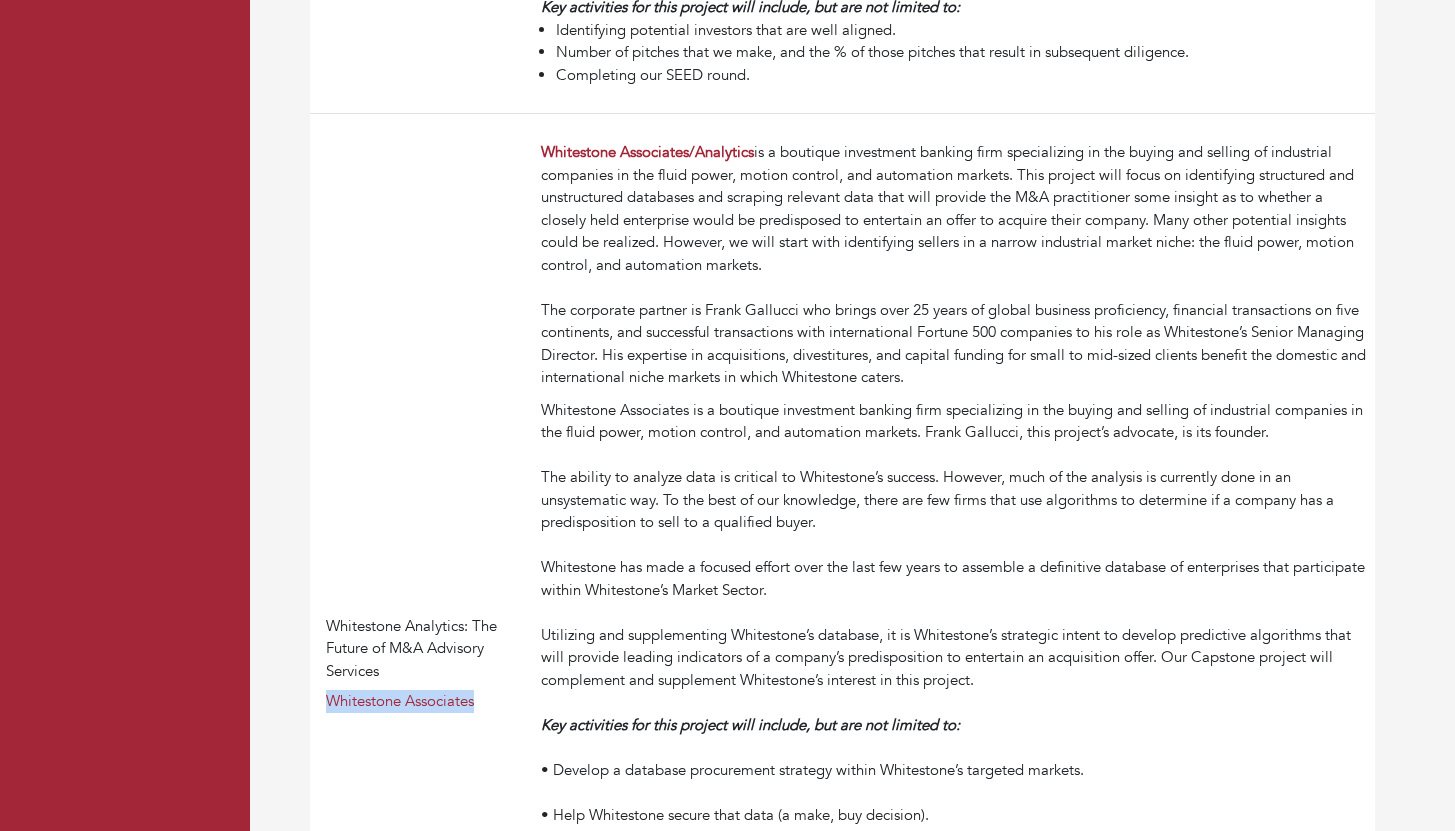 drag, startPoint x: 497, startPoint y: 719, endPoint x: 313, endPoint y: 719, distance: 184 